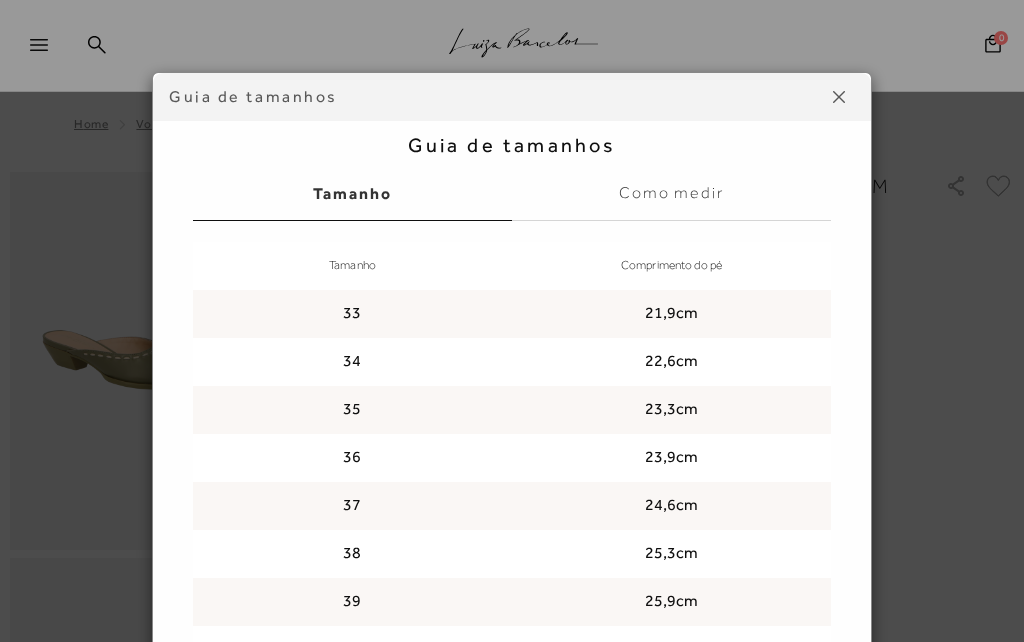 scroll, scrollTop: 0, scrollLeft: 0, axis: both 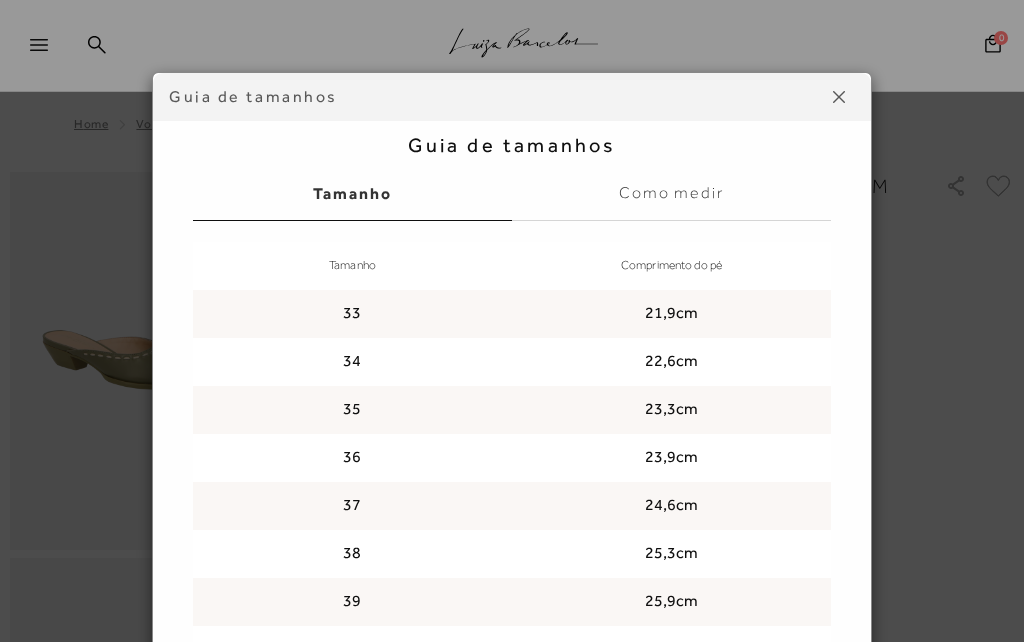 click at bounding box center (839, 97) 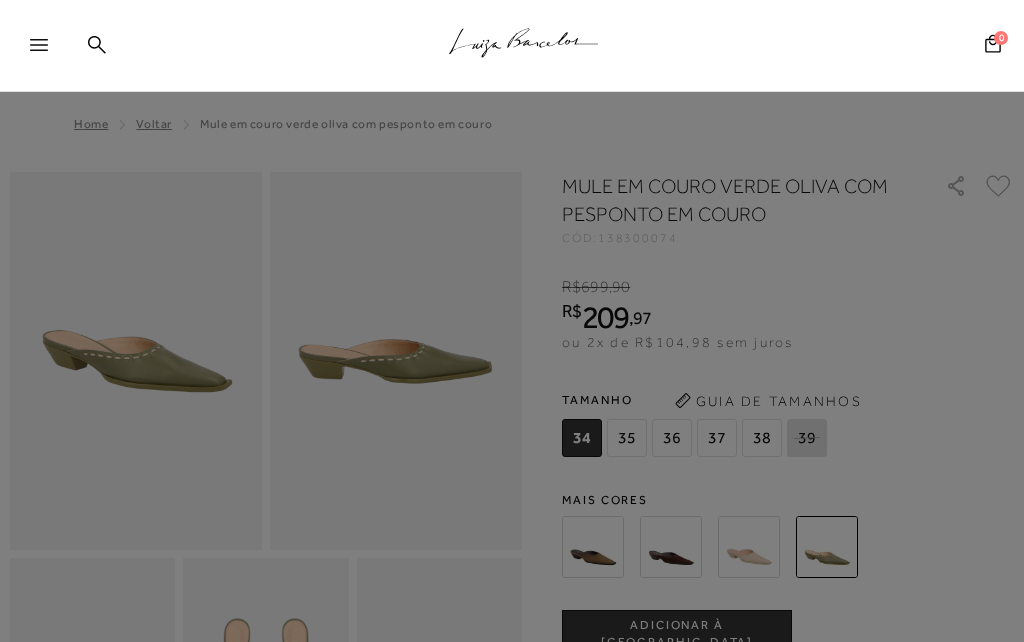 scroll, scrollTop: 0, scrollLeft: 0, axis: both 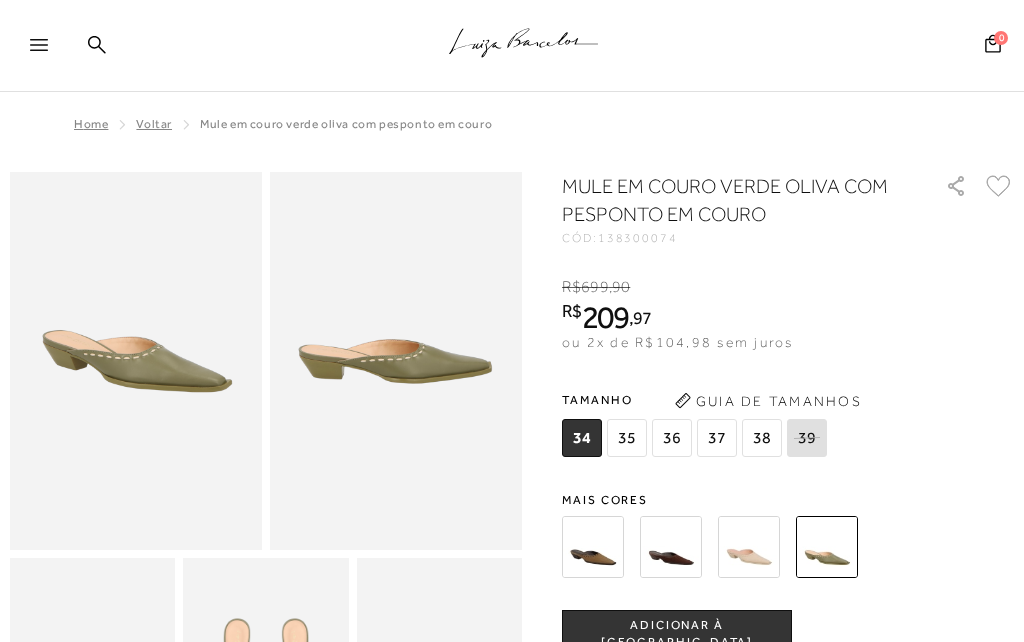 click at bounding box center (749, 547) 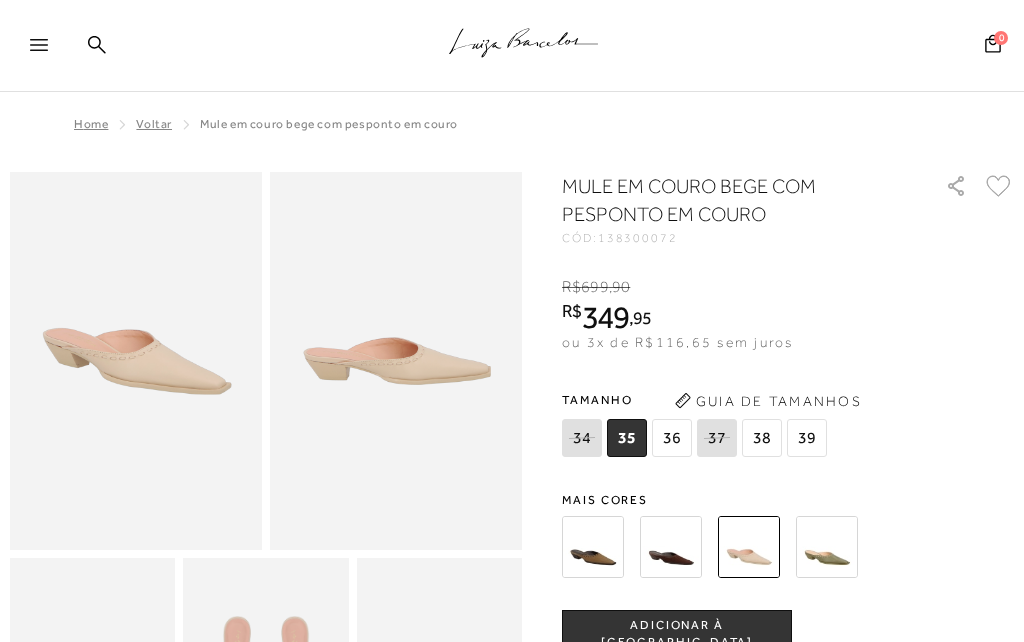 scroll, scrollTop: 0, scrollLeft: 0, axis: both 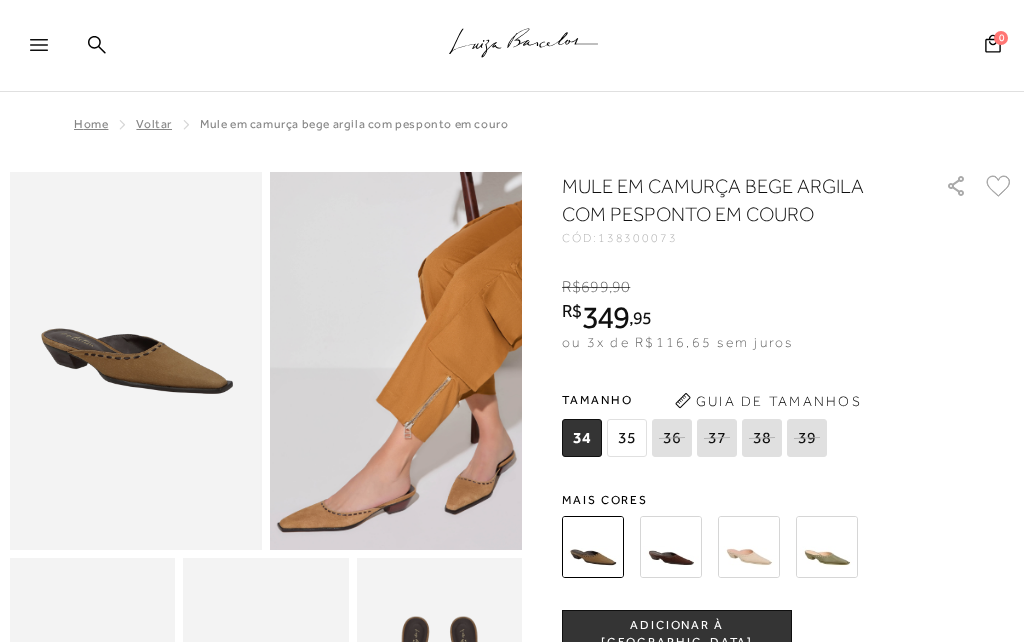 click at bounding box center [827, 547] 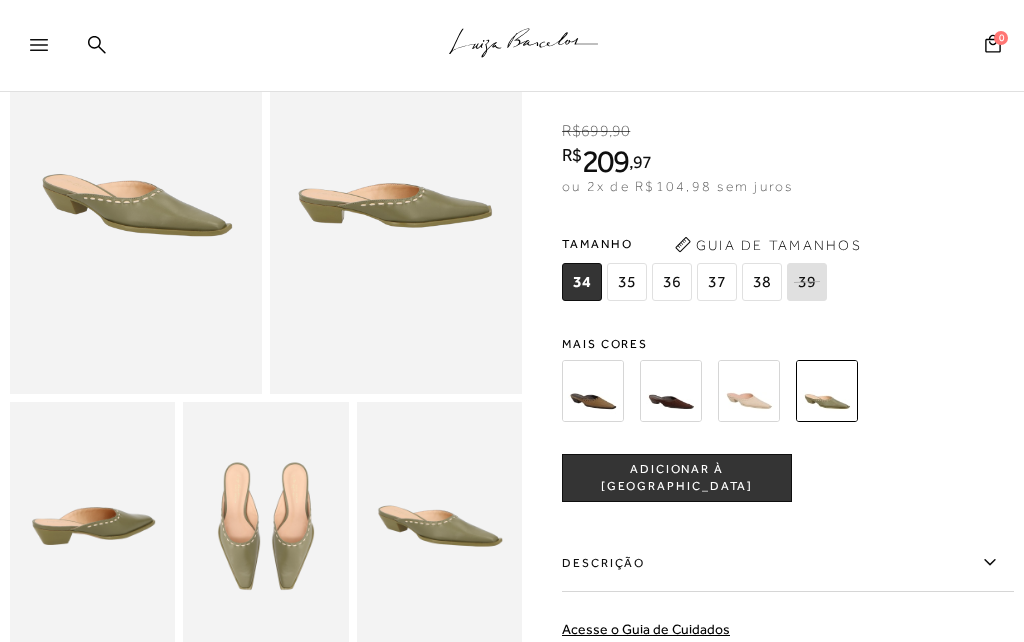 scroll, scrollTop: 155, scrollLeft: 0, axis: vertical 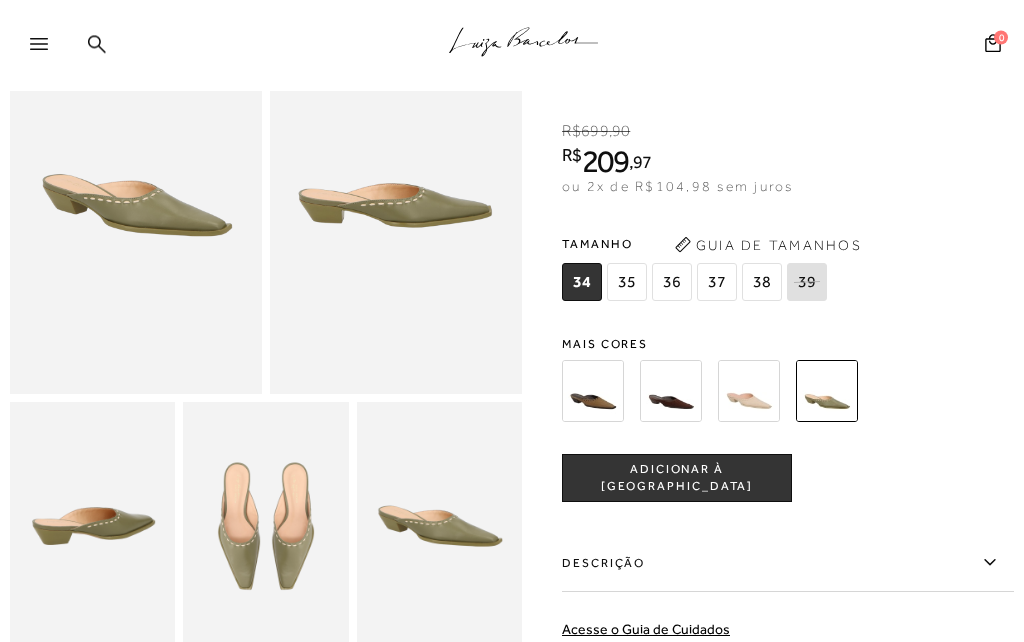 click at bounding box center [671, 392] 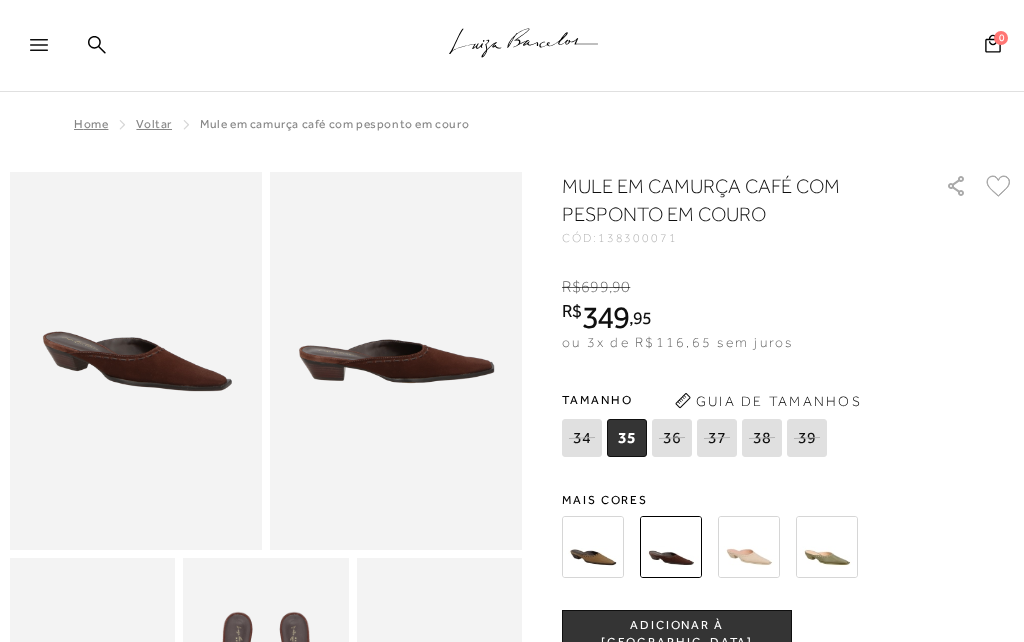 scroll, scrollTop: 0, scrollLeft: 0, axis: both 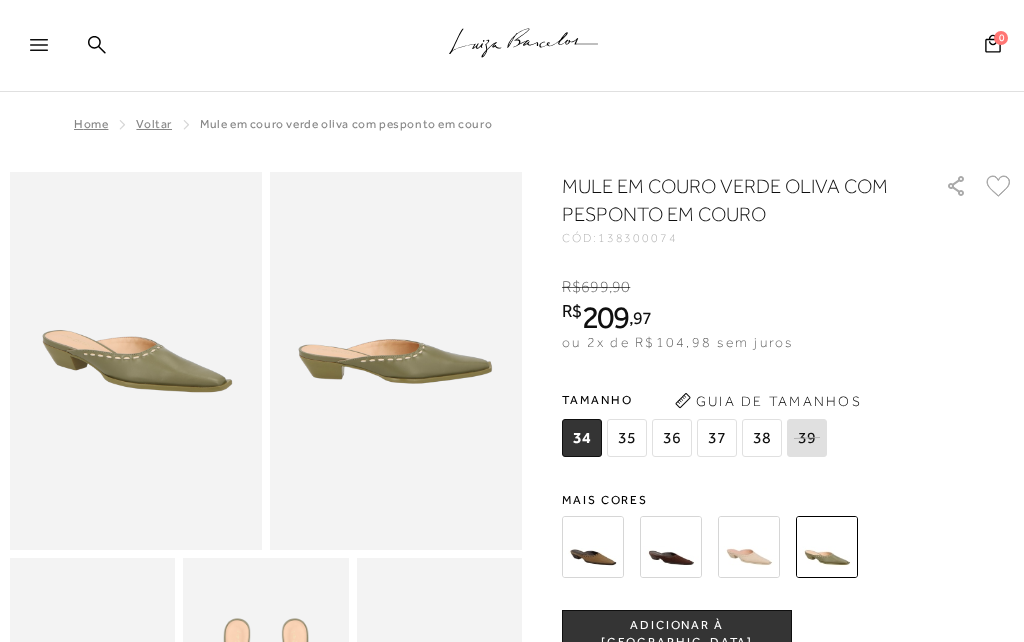 click 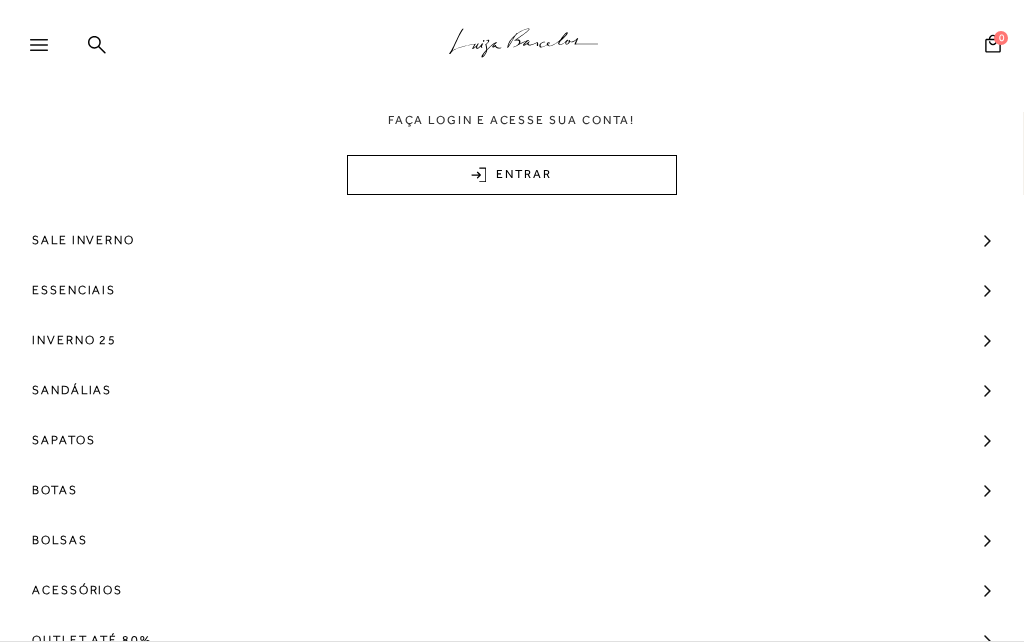 scroll, scrollTop: 0, scrollLeft: 0, axis: both 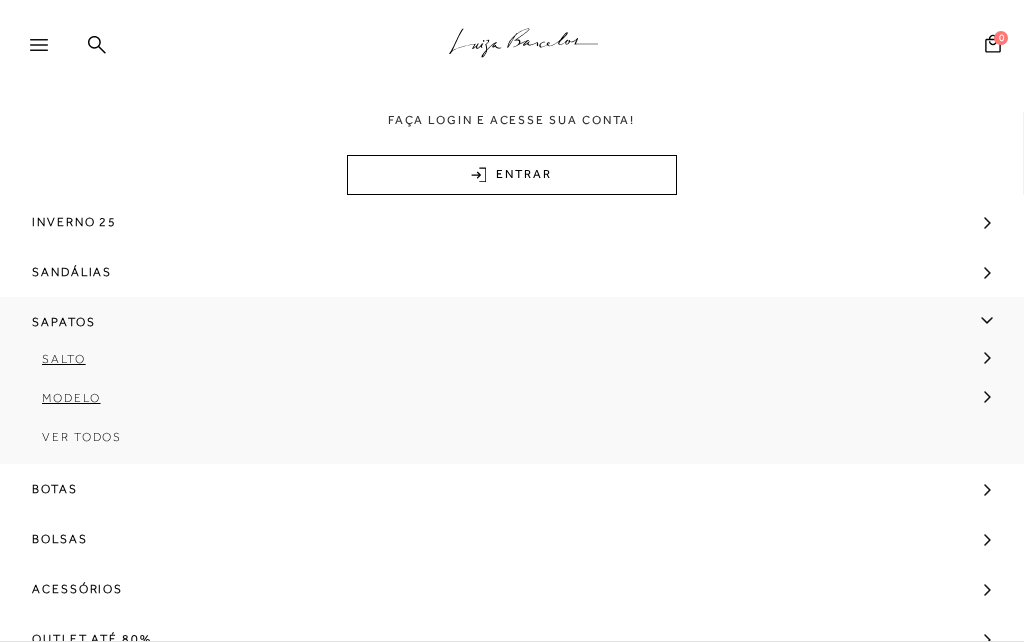 click on "Outlet até 80%" at bounding box center [92, 639] 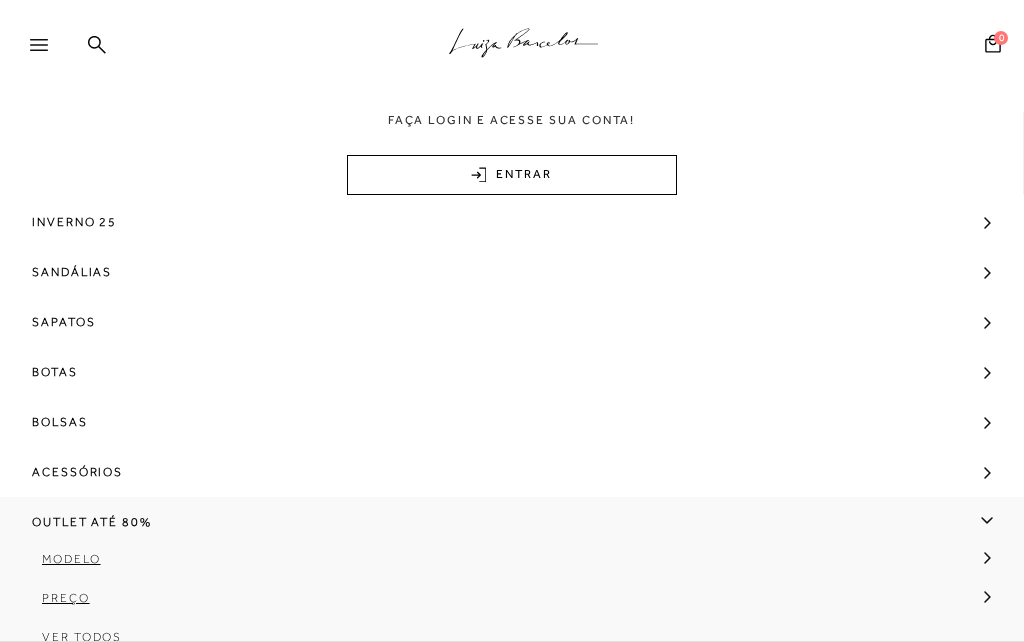 click on "Ver Todos" at bounding box center (512, 644) 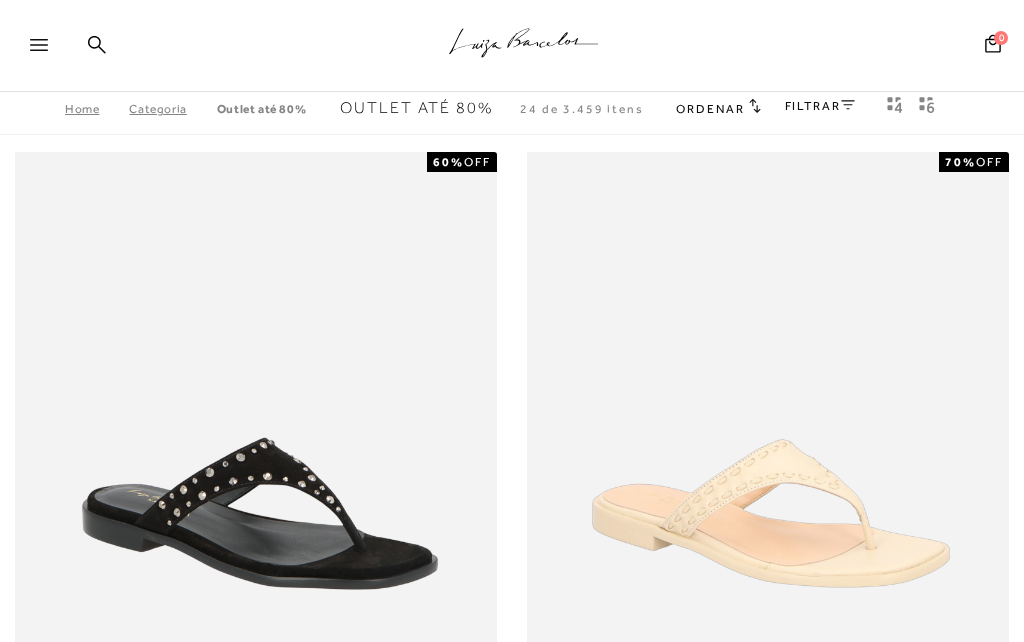 click at bounding box center [769, 513] 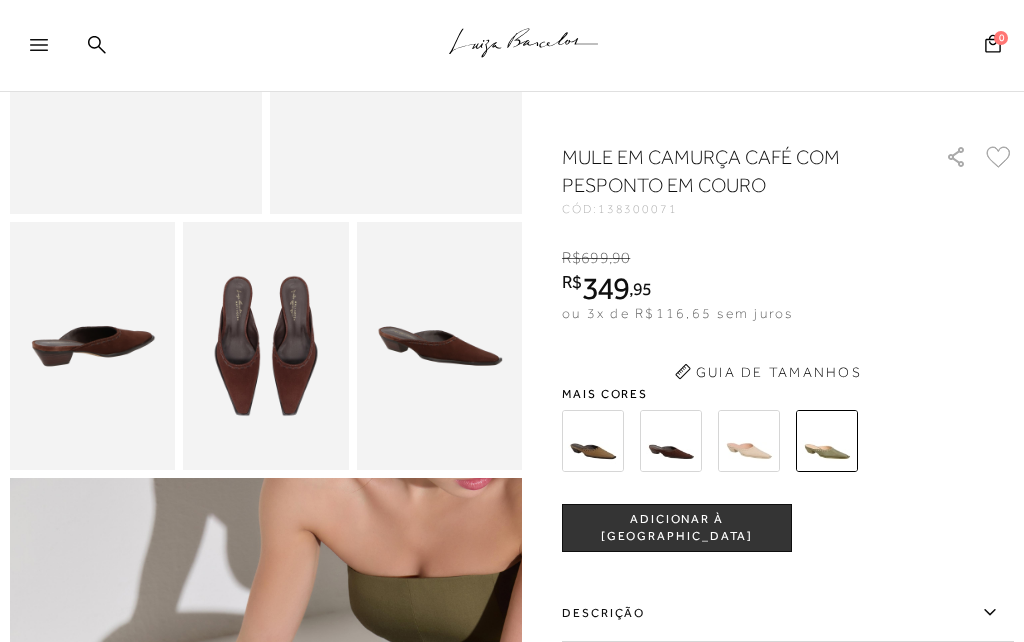 scroll, scrollTop: 0, scrollLeft: 0, axis: both 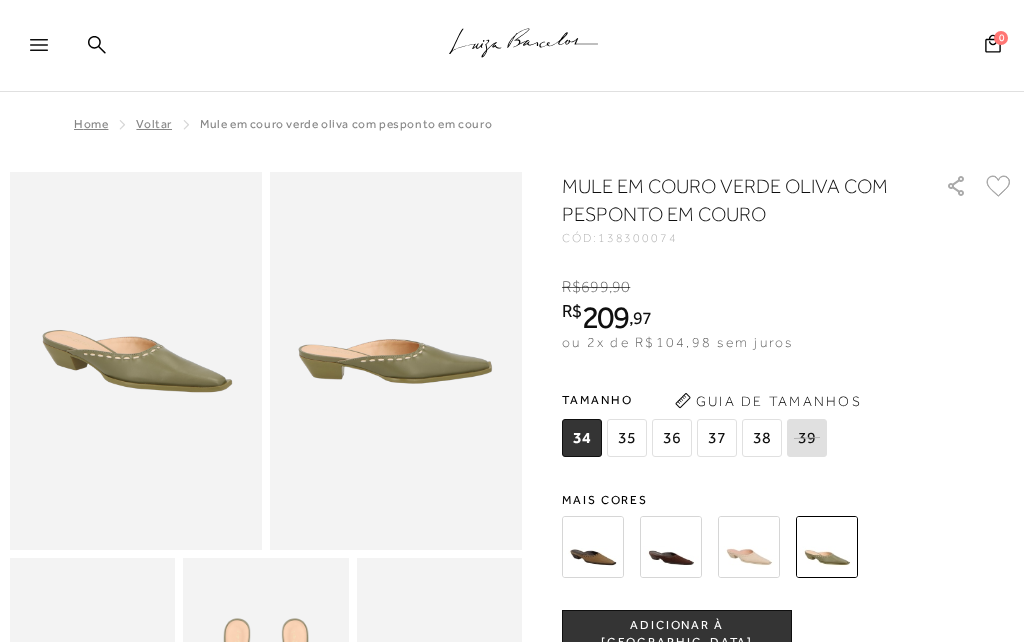 click 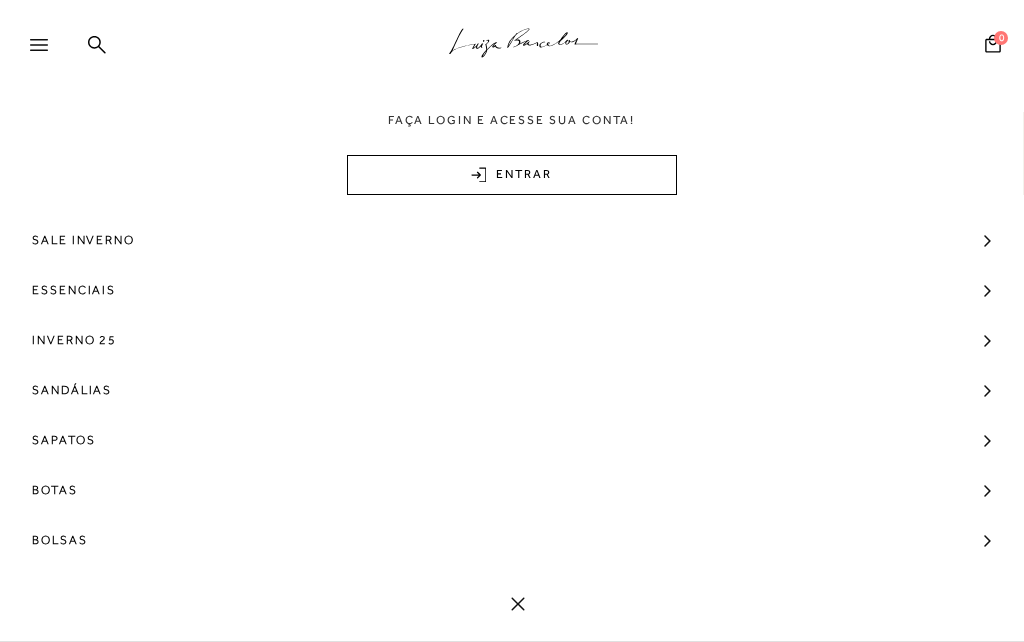 scroll, scrollTop: 0, scrollLeft: 0, axis: both 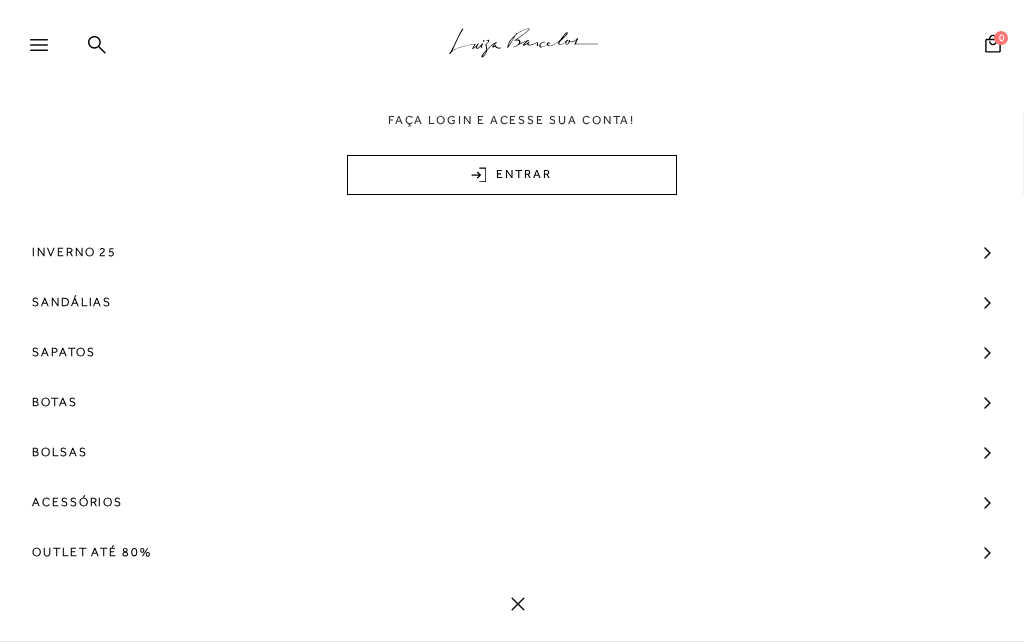 click on "Outlet até 80%" at bounding box center [92, 552] 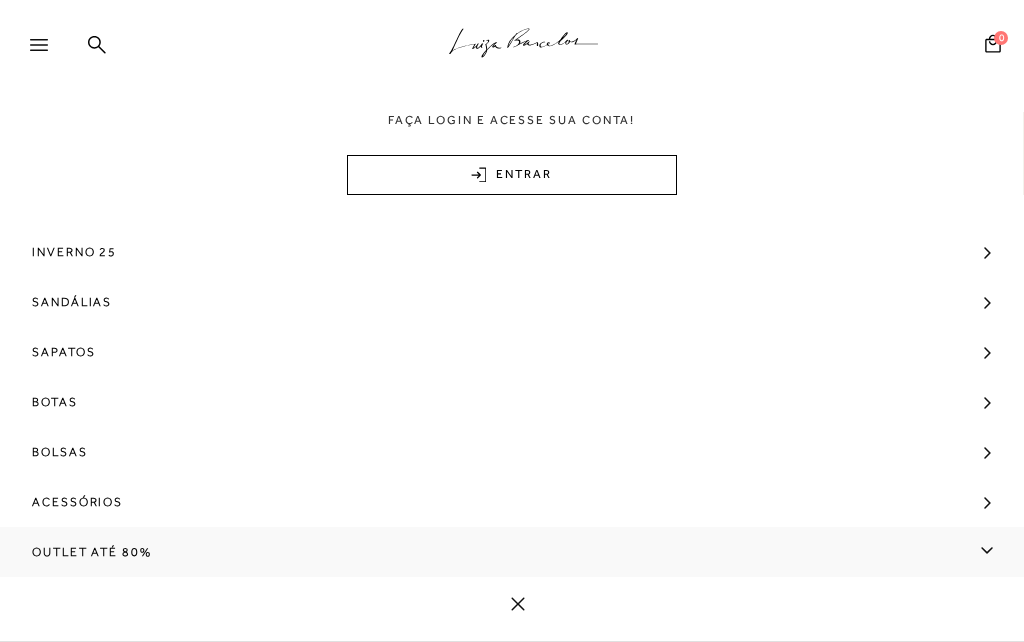 click on "Outlet até 80%" at bounding box center [92, 552] 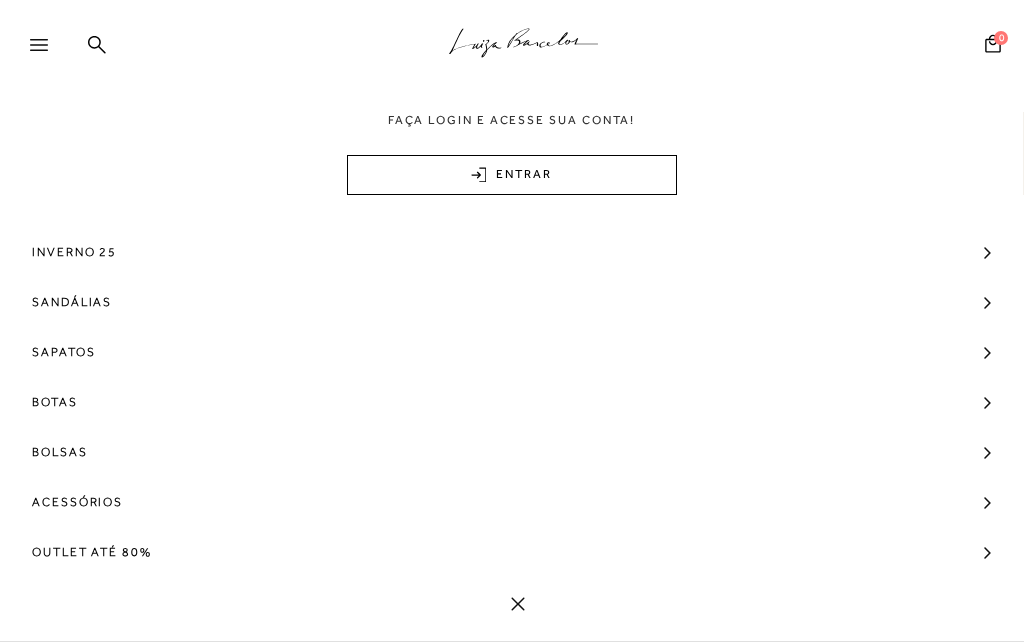 scroll, scrollTop: 23, scrollLeft: 0, axis: vertical 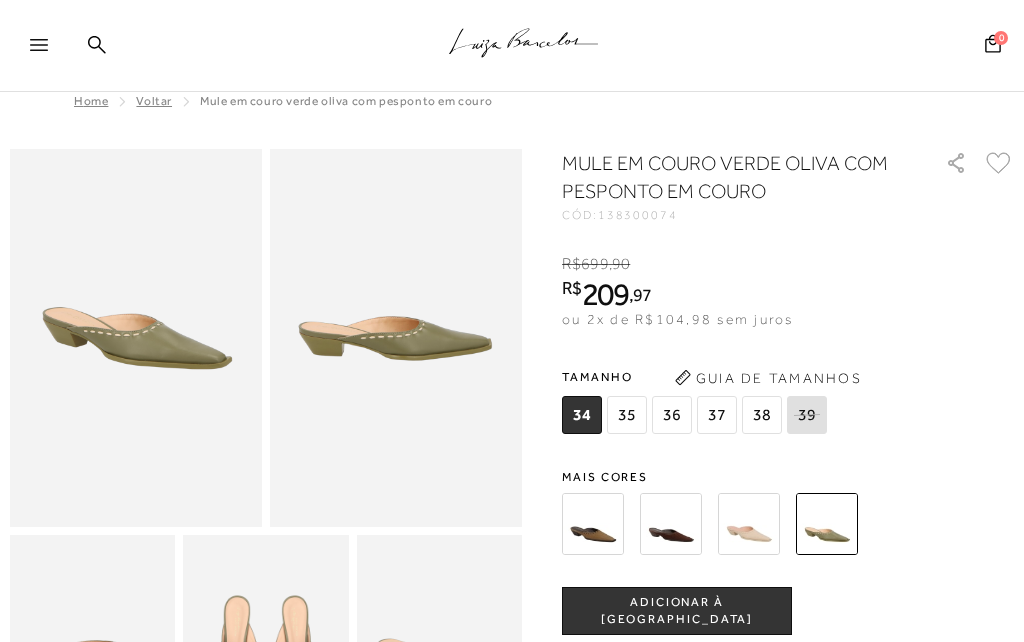click at bounding box center [48, 51] 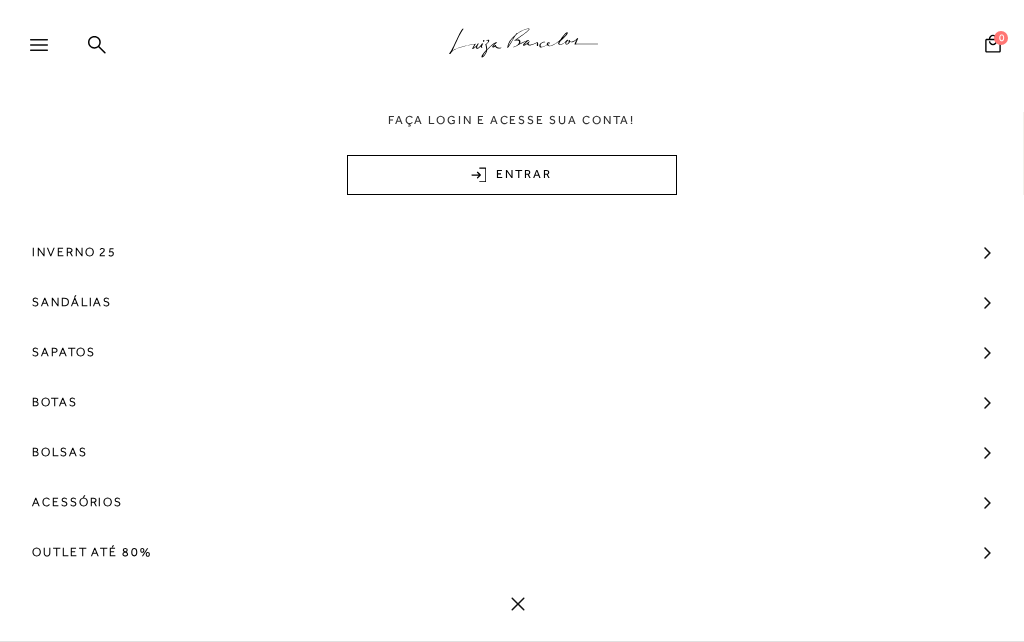 click on "Outlet até 80%" at bounding box center (92, 552) 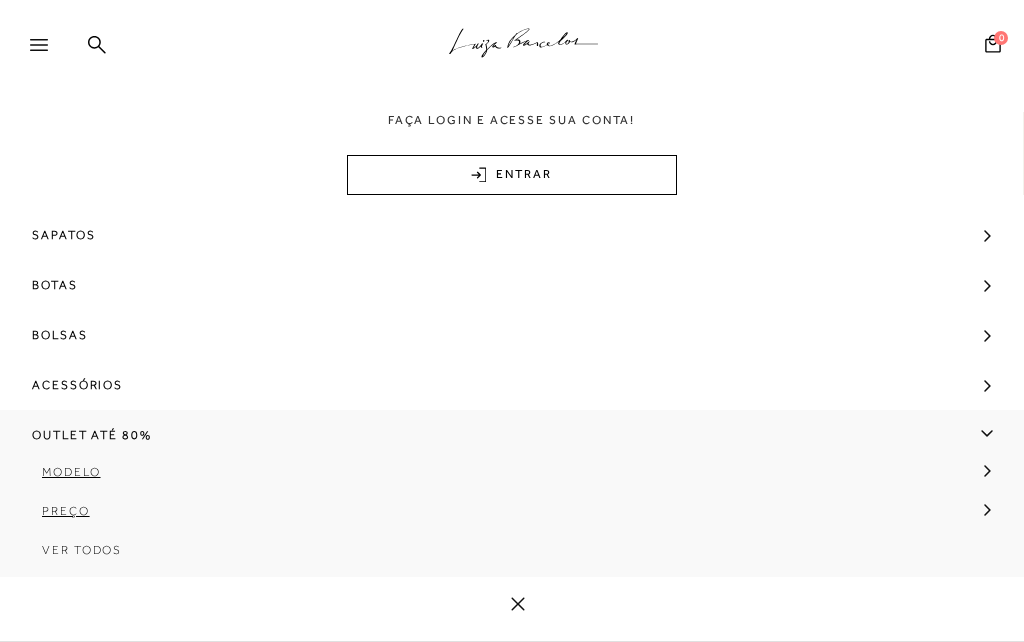 scroll, scrollTop: 208, scrollLeft: 0, axis: vertical 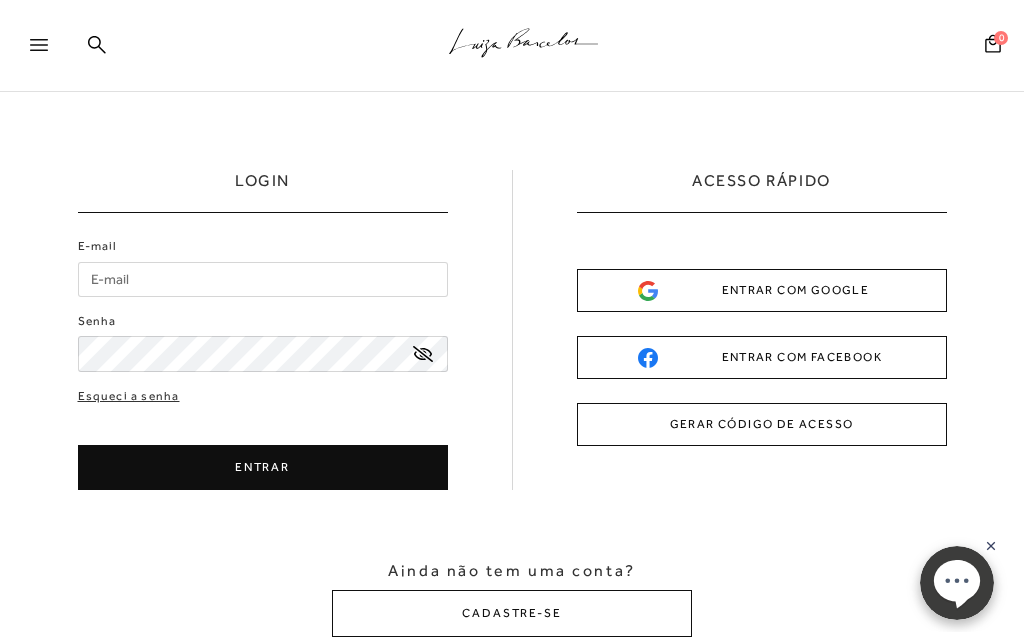 click at bounding box center (48, 51) 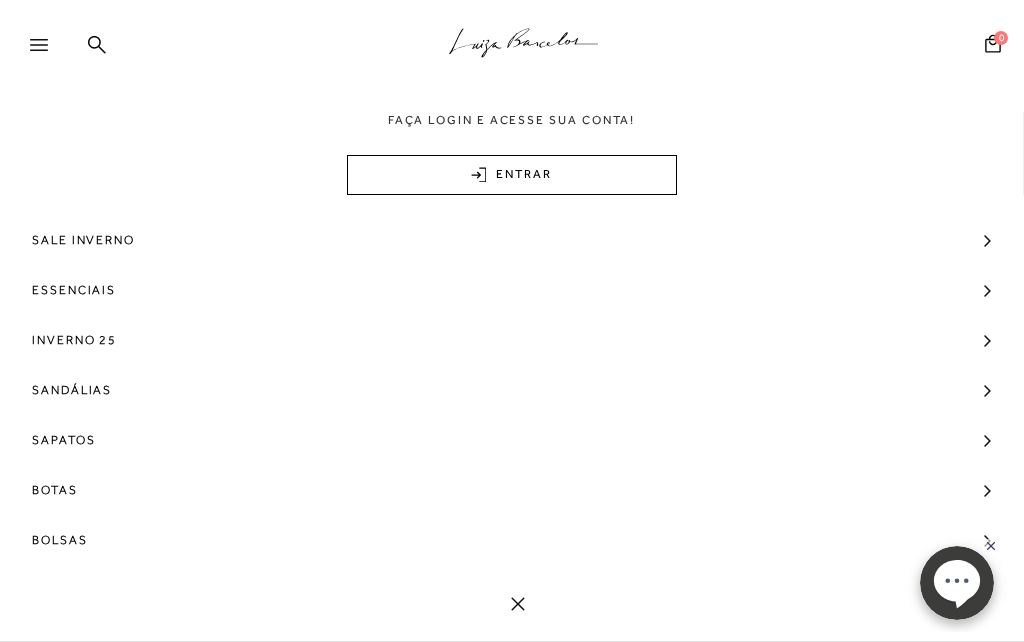 click at bounding box center (48, 51) 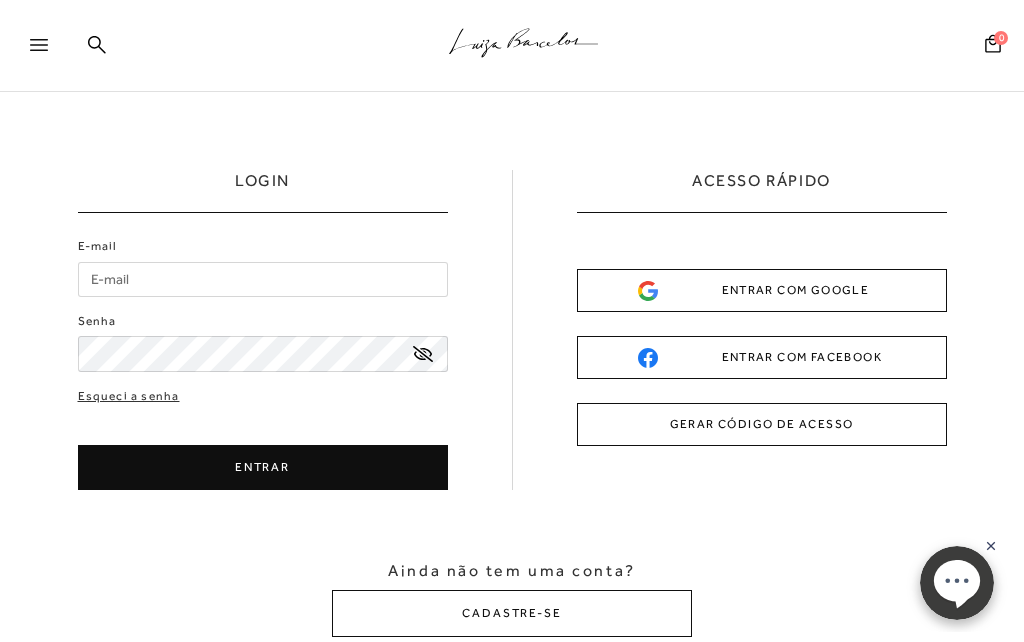 click at bounding box center [48, 51] 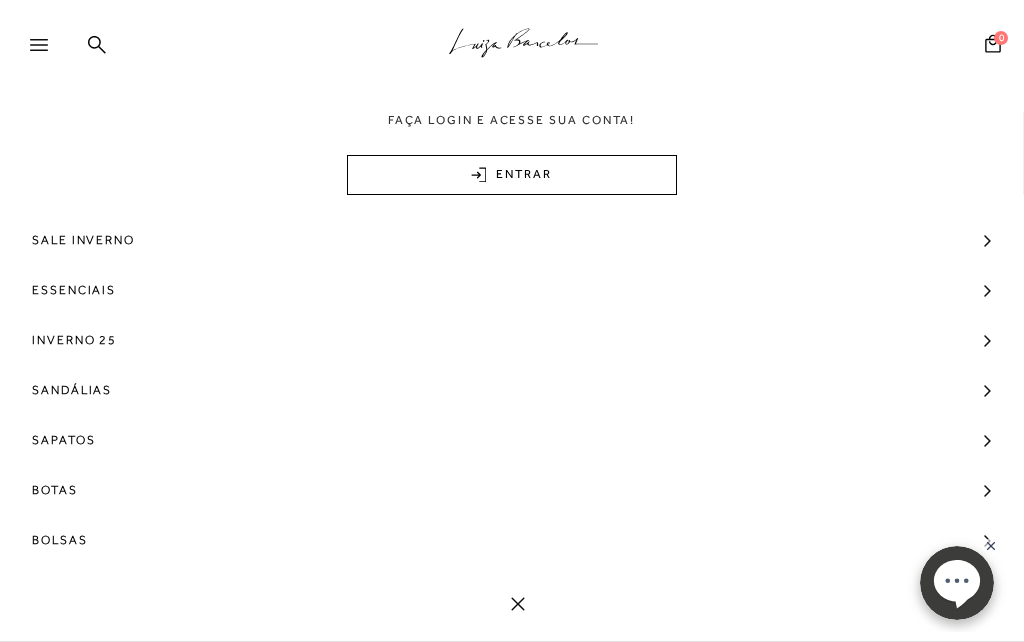 click on "Sale Inverno" at bounding box center [83, 240] 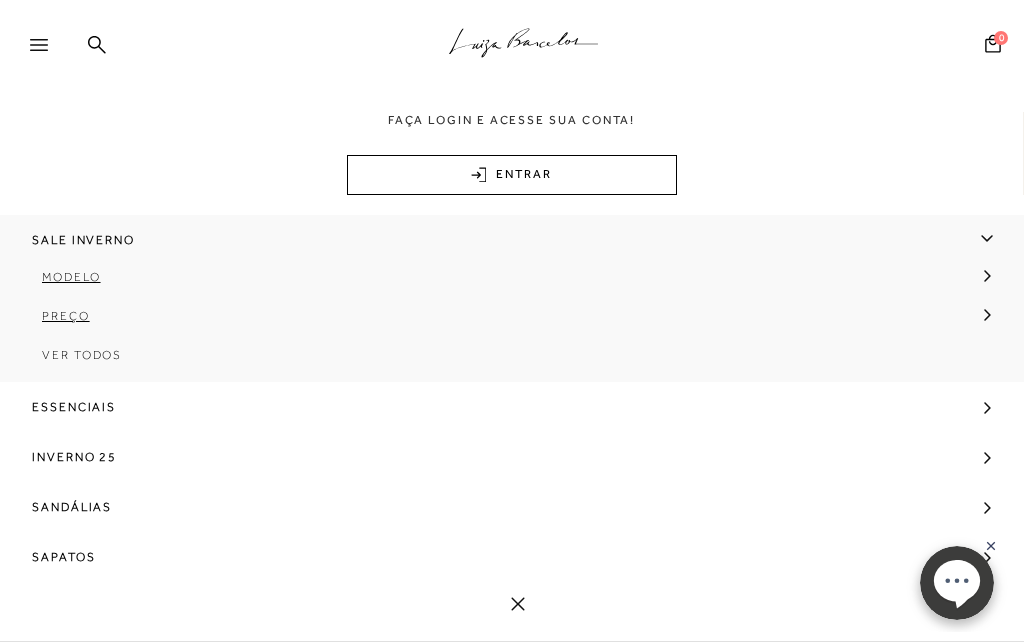 click on "Ver Todos" at bounding box center (512, 362) 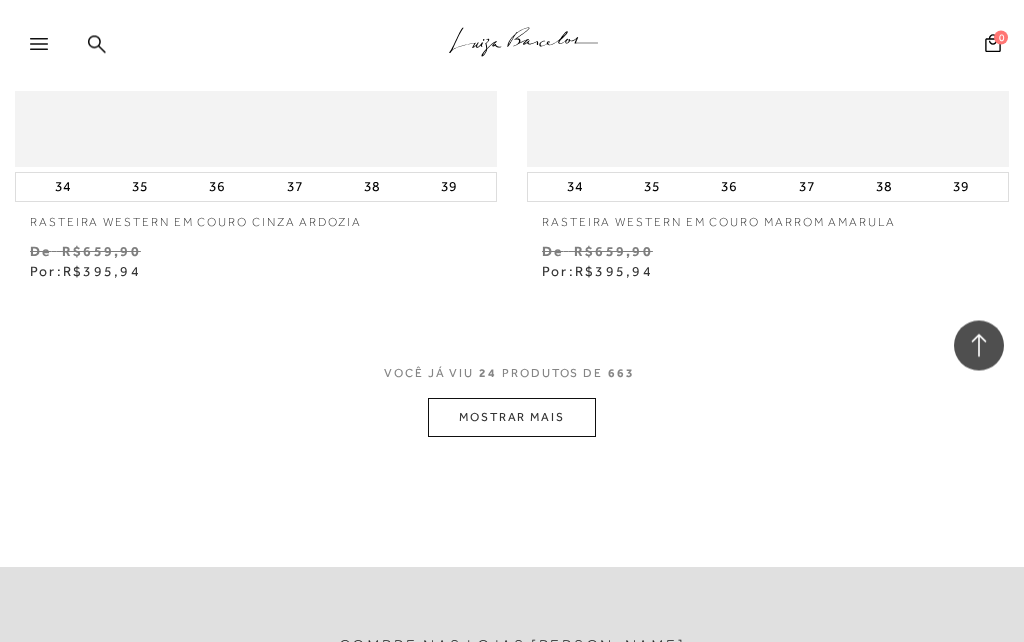 scroll, scrollTop: 10229, scrollLeft: 0, axis: vertical 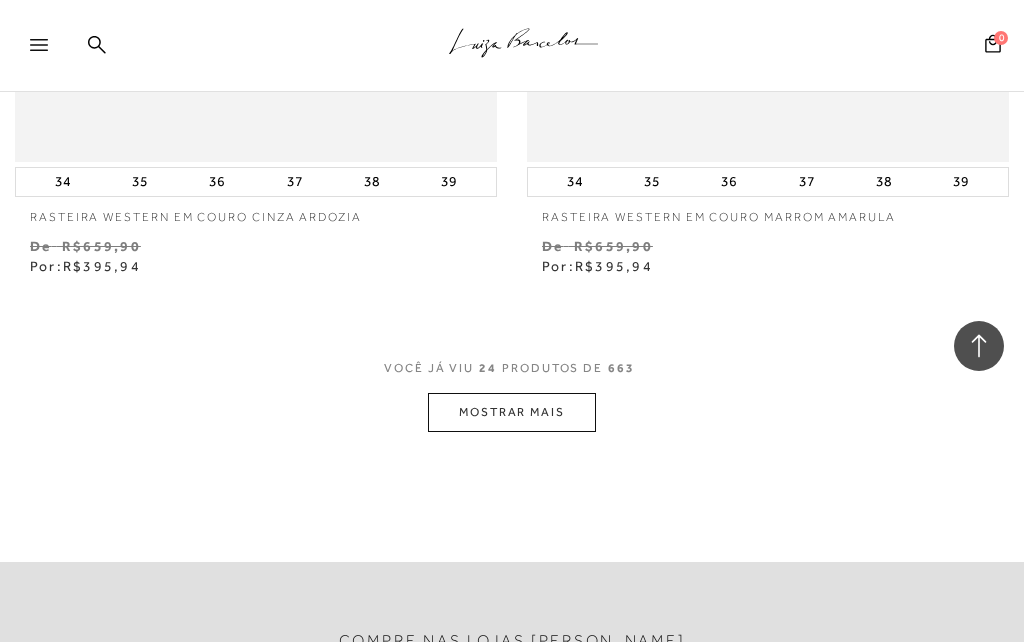 click on "MOSTRAR MAIS" at bounding box center (512, 412) 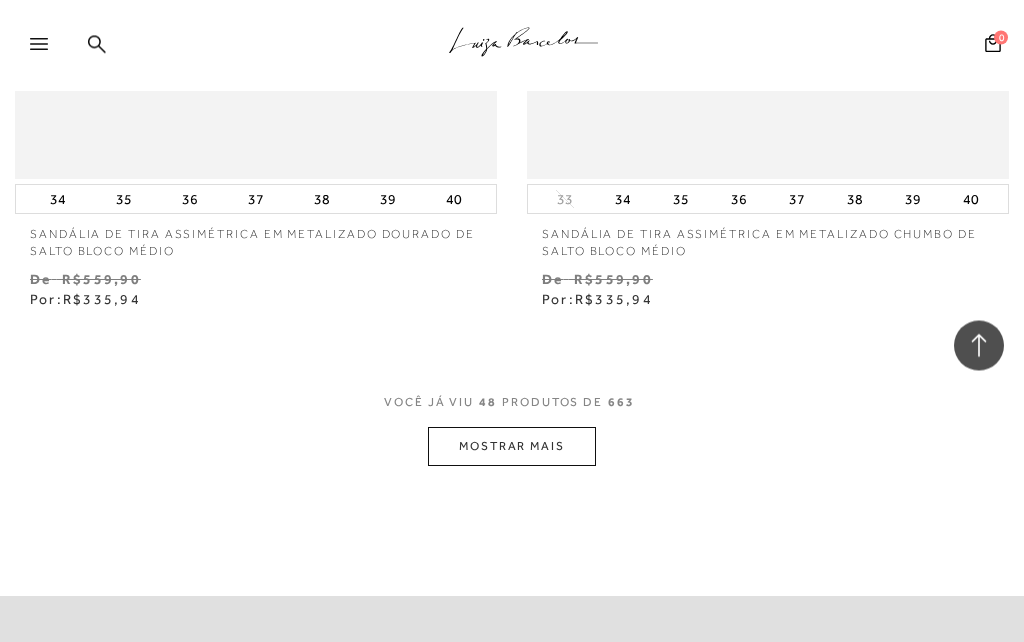 scroll, scrollTop: 20599, scrollLeft: 0, axis: vertical 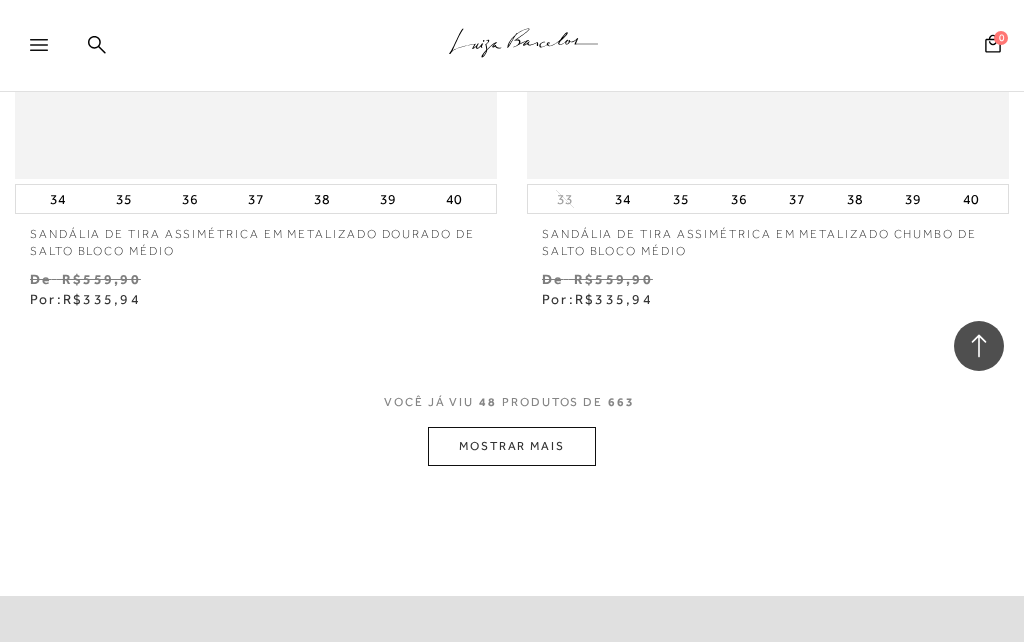 click on "MOSTRAR MAIS" at bounding box center [512, 446] 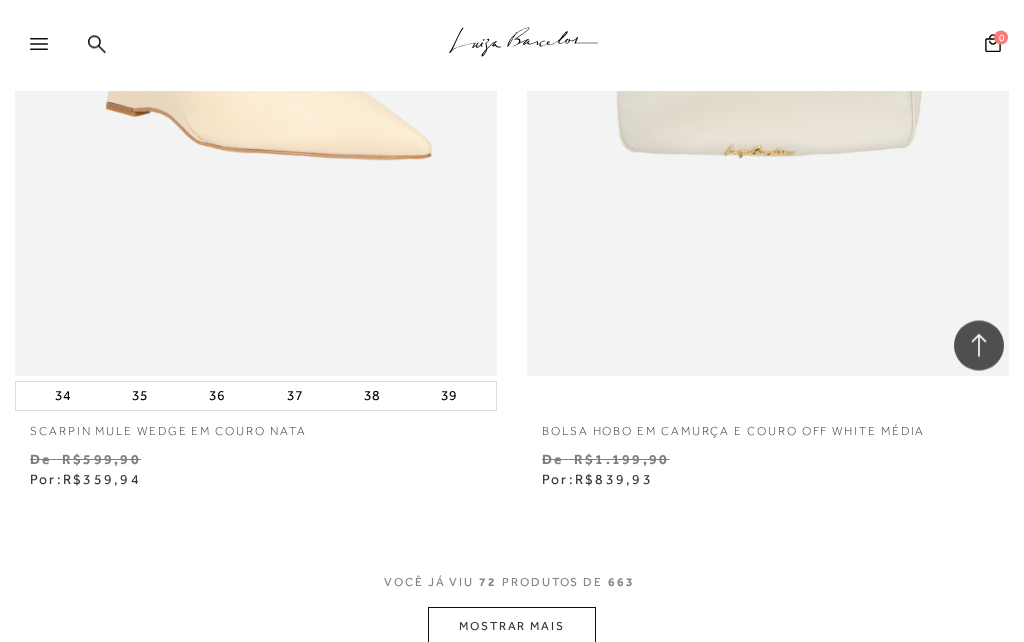 scroll, scrollTop: 30841, scrollLeft: 0, axis: vertical 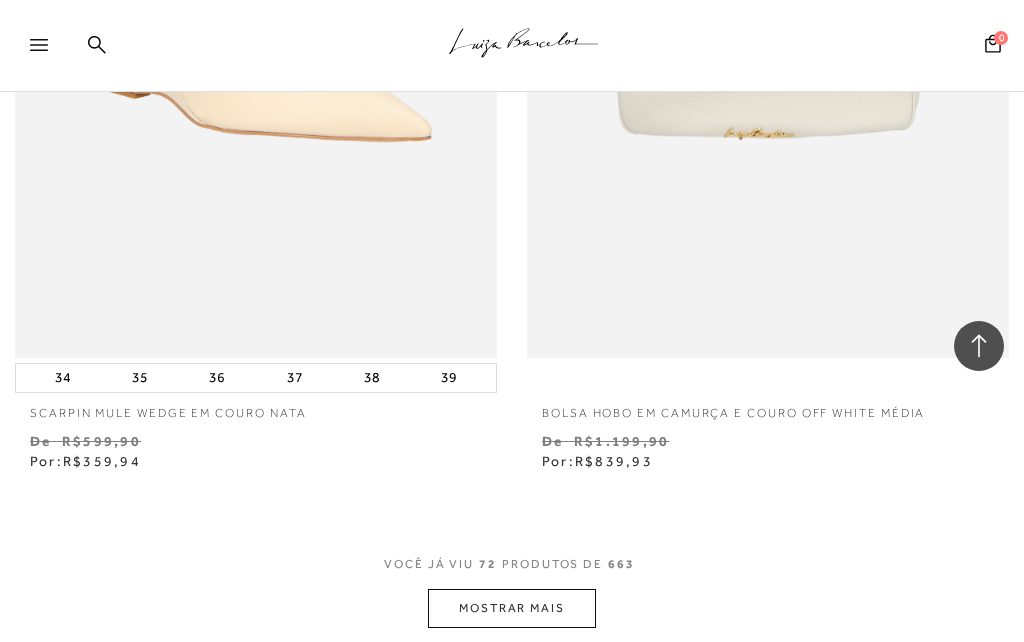 click on "MOSTRAR MAIS" at bounding box center [512, 608] 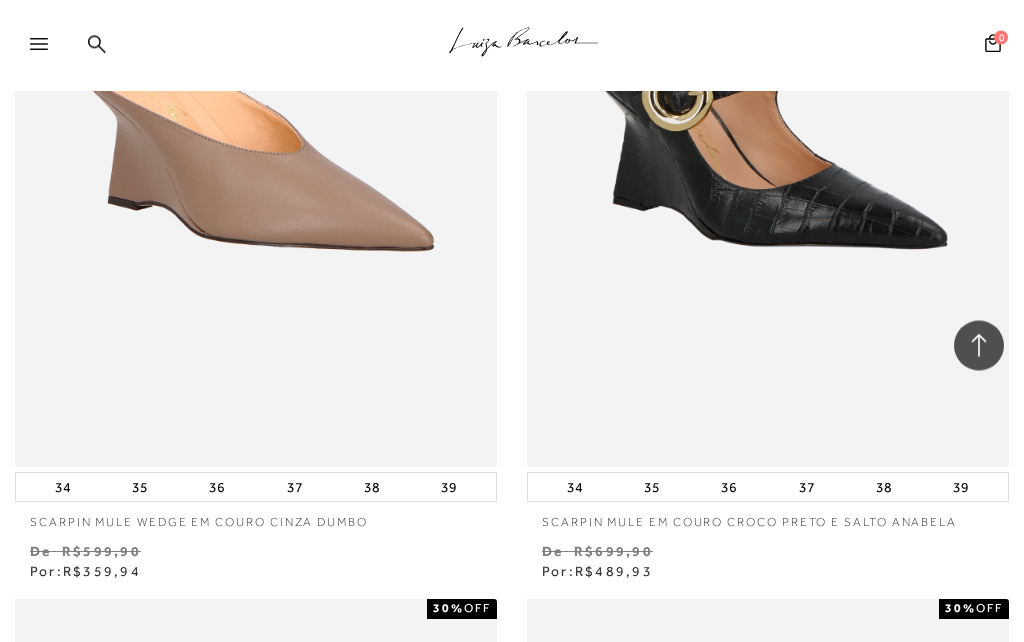 scroll, scrollTop: 35770, scrollLeft: 0, axis: vertical 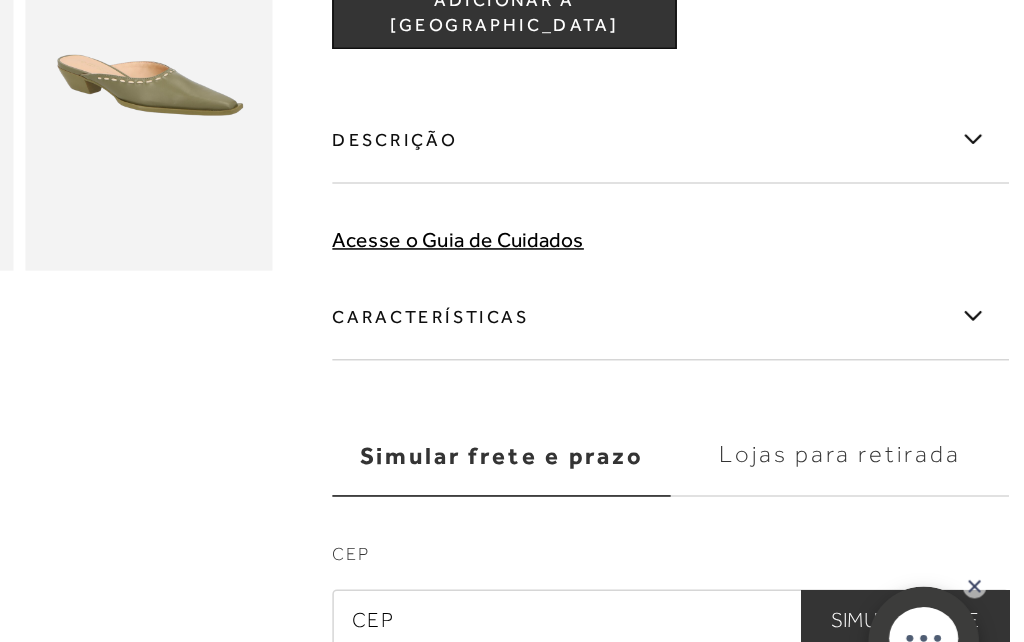 click at bounding box center (788, 568) 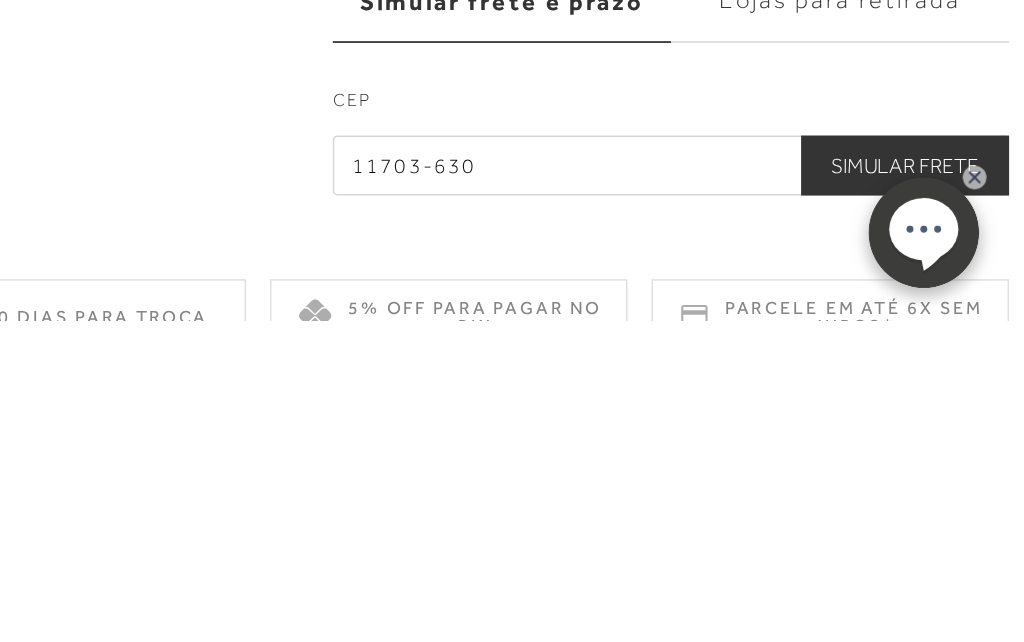 type on "11703-630" 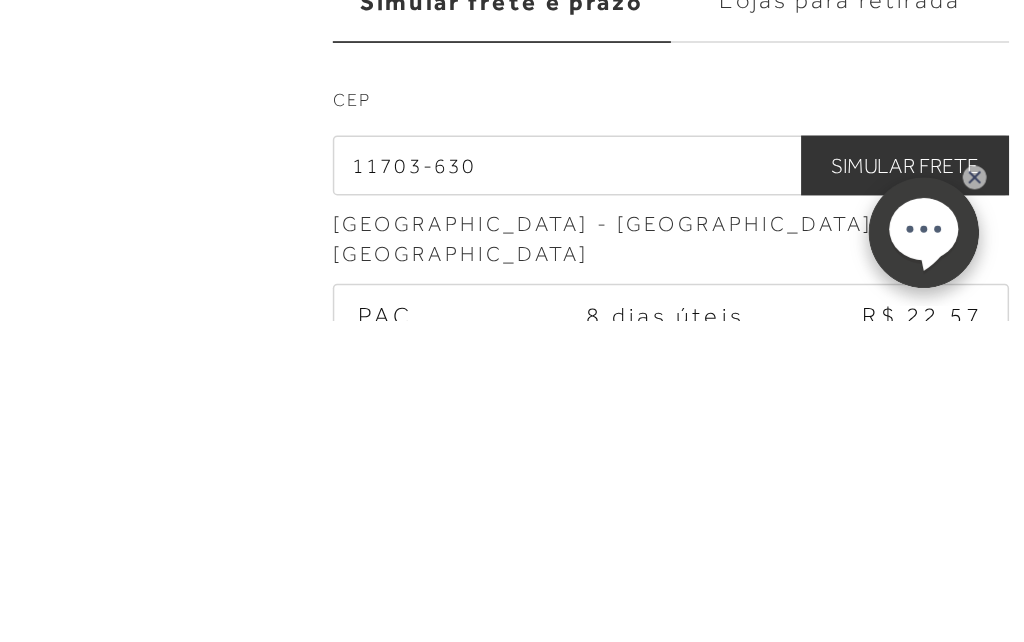 scroll, scrollTop: 593, scrollLeft: 0, axis: vertical 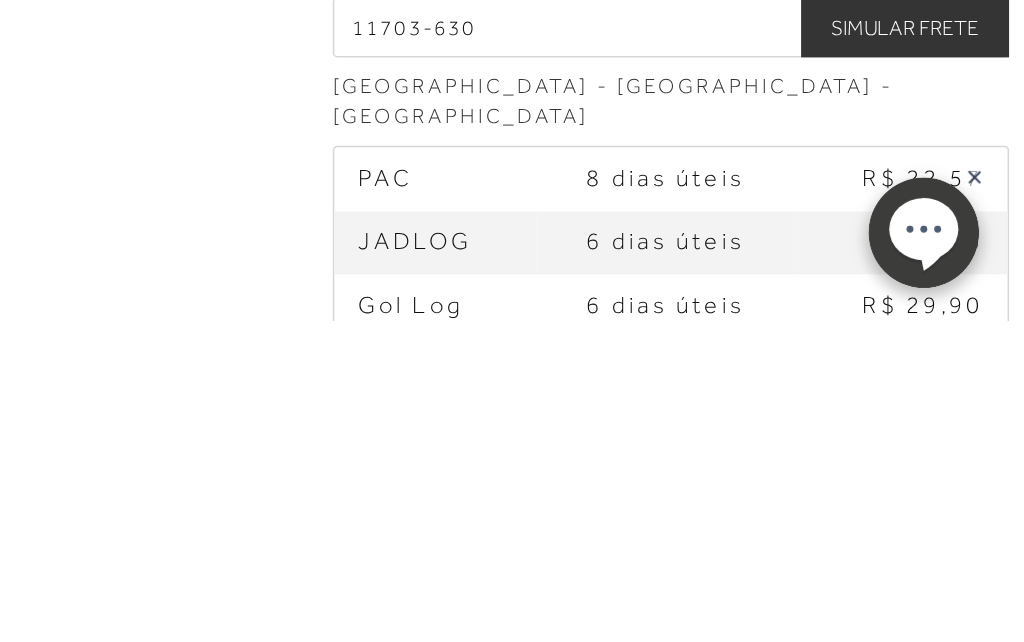 click 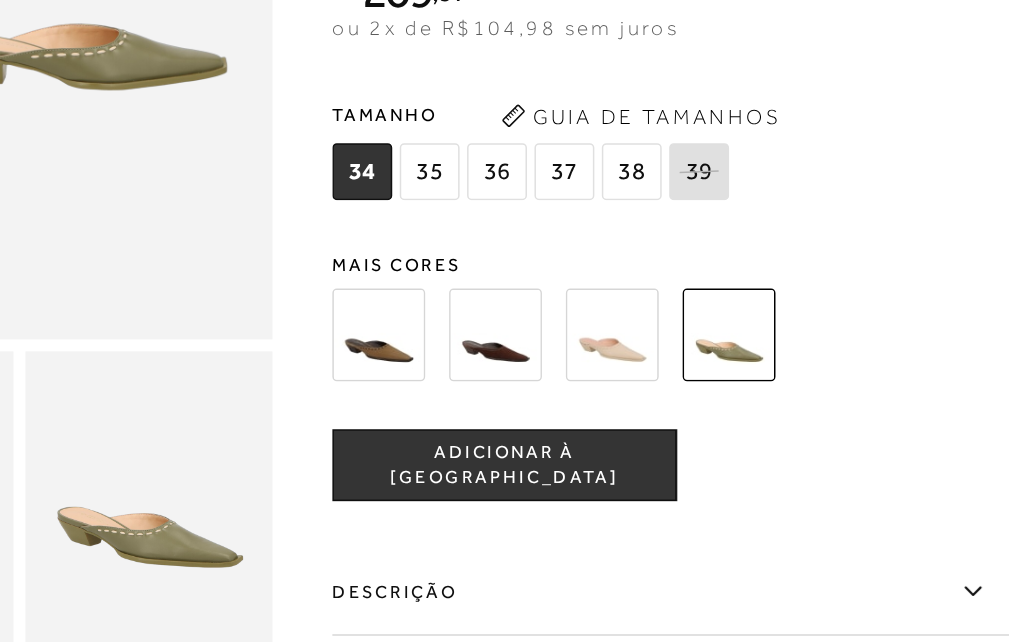 scroll, scrollTop: 169, scrollLeft: 0, axis: vertical 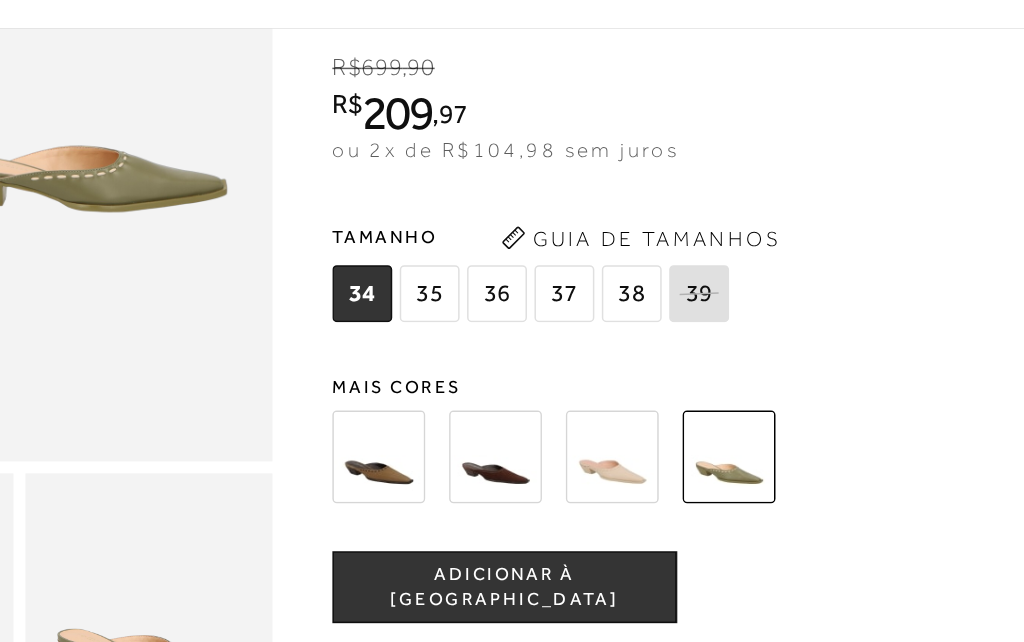click on "Guia de Tamanhos" at bounding box center (768, 232) 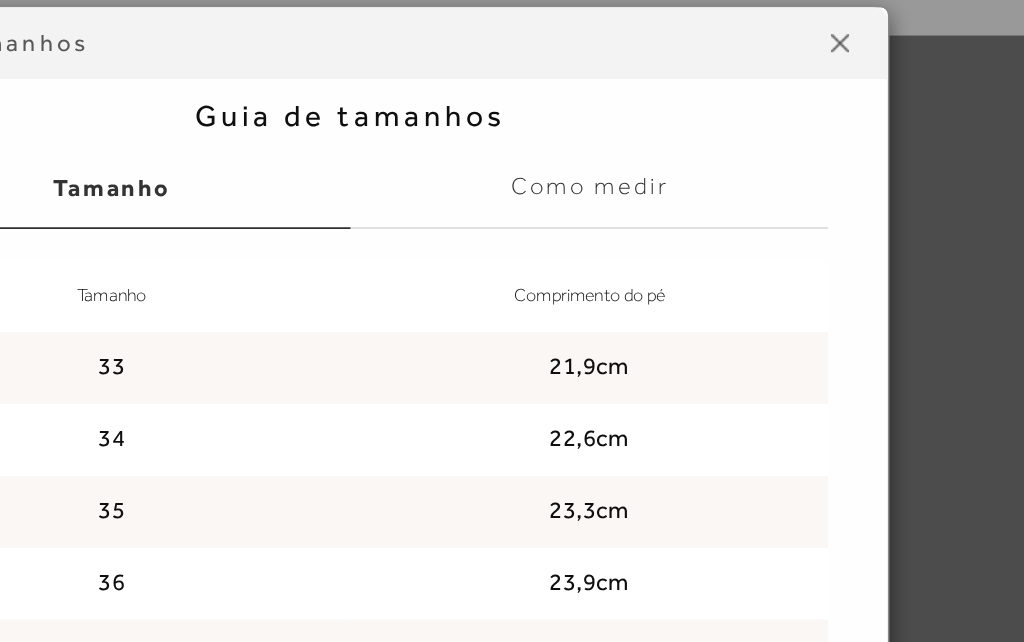 scroll, scrollTop: 0, scrollLeft: 0, axis: both 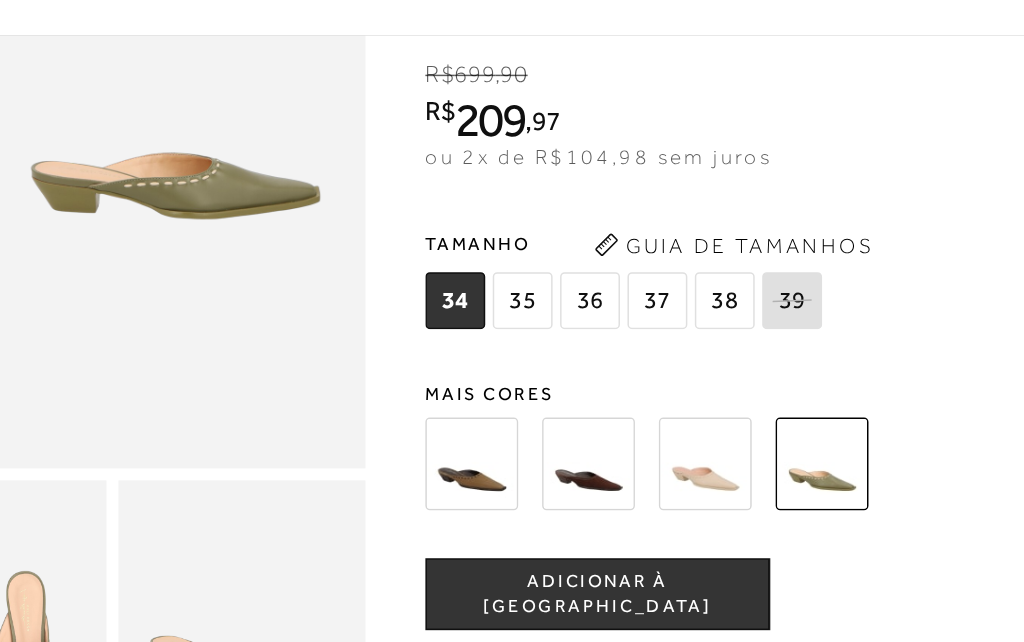 click at bounding box center (749, 378) 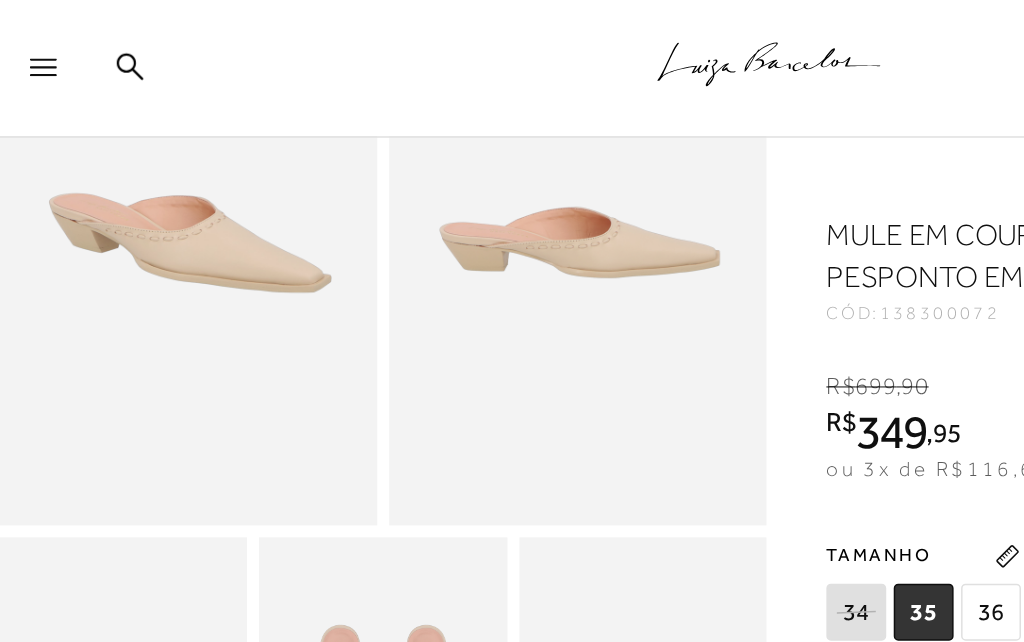 scroll, scrollTop: 144, scrollLeft: 0, axis: vertical 